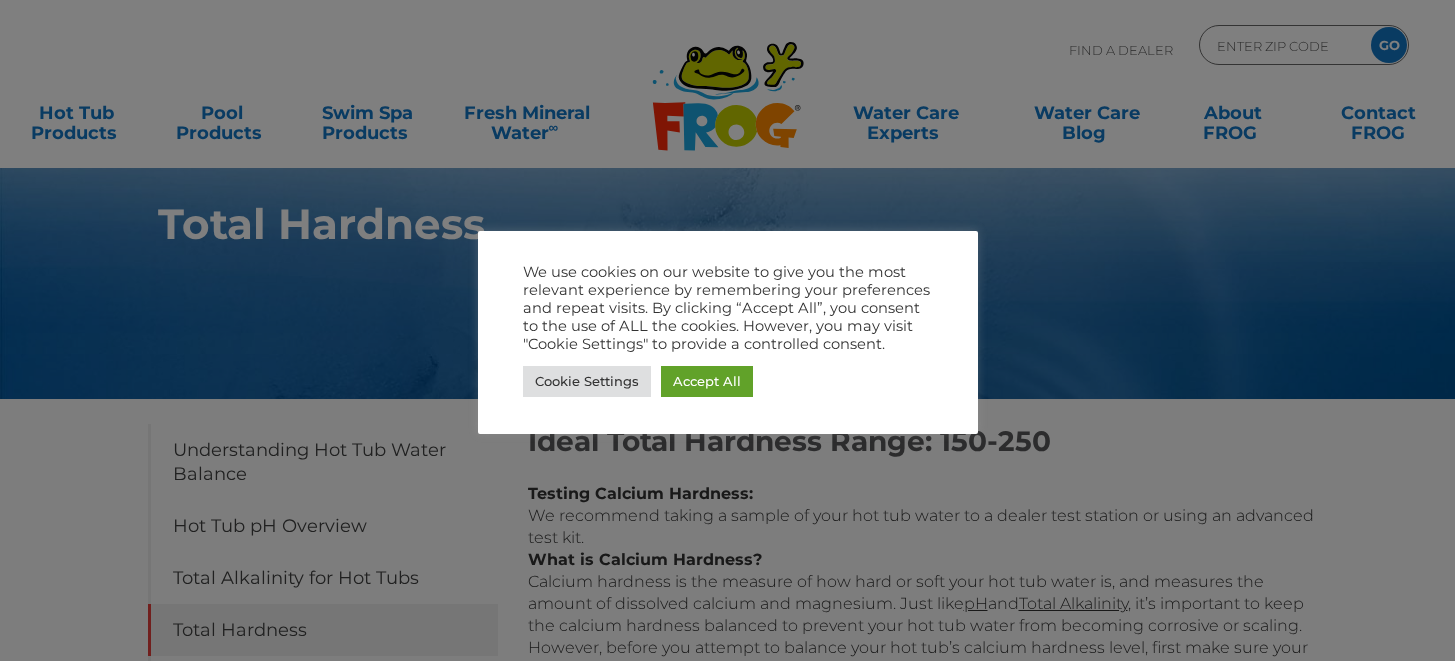 scroll, scrollTop: 0, scrollLeft: 0, axis: both 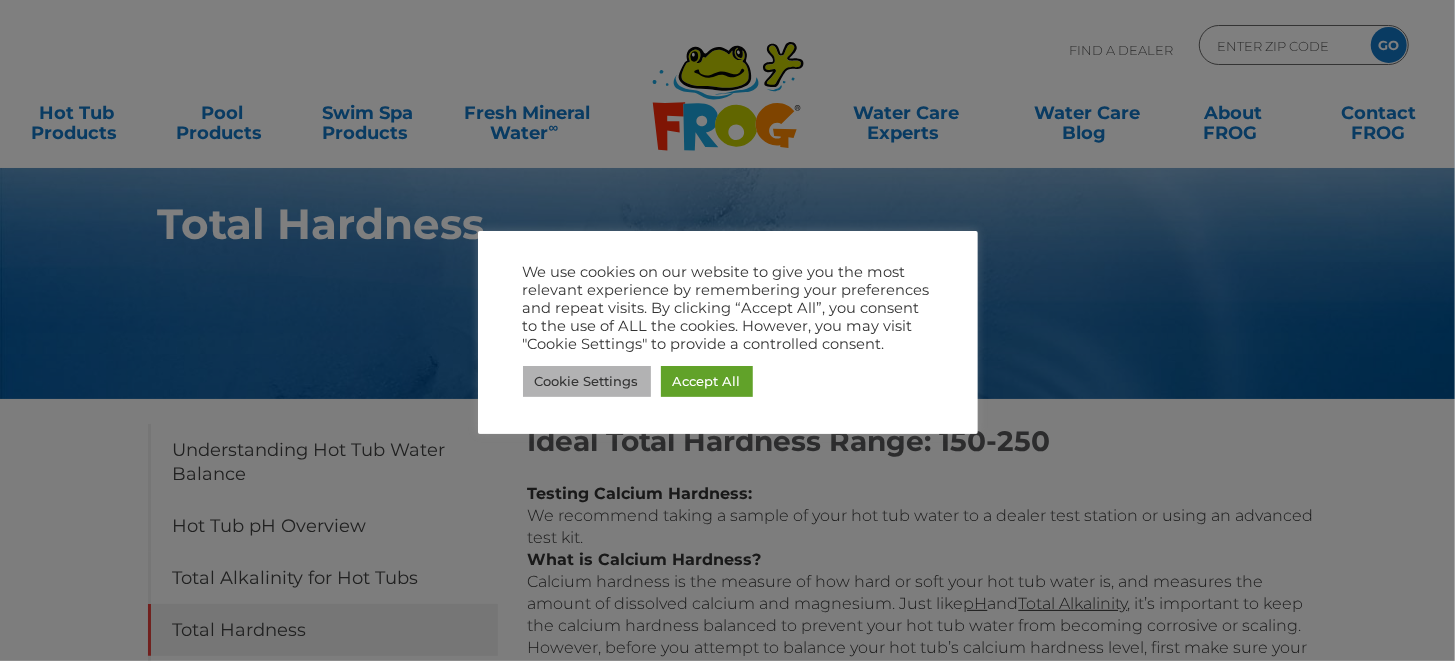 click on "Cookie Settings" at bounding box center (587, 381) 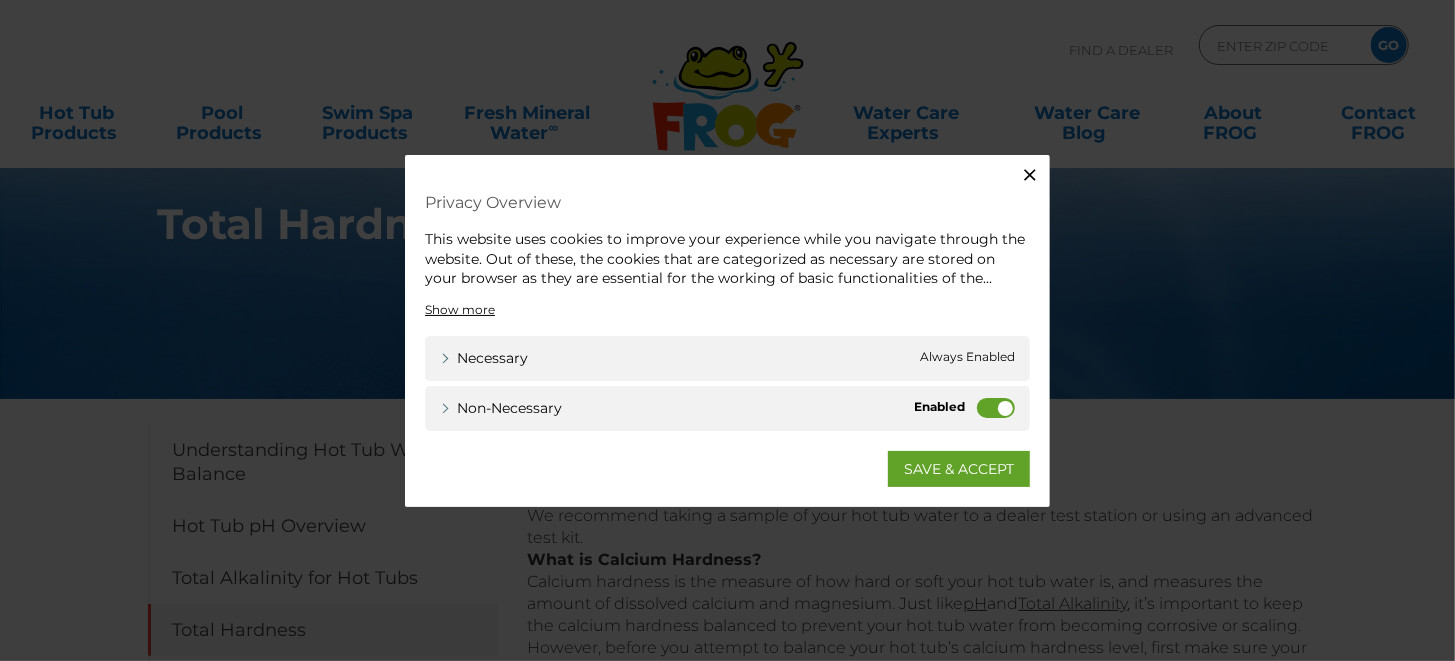click 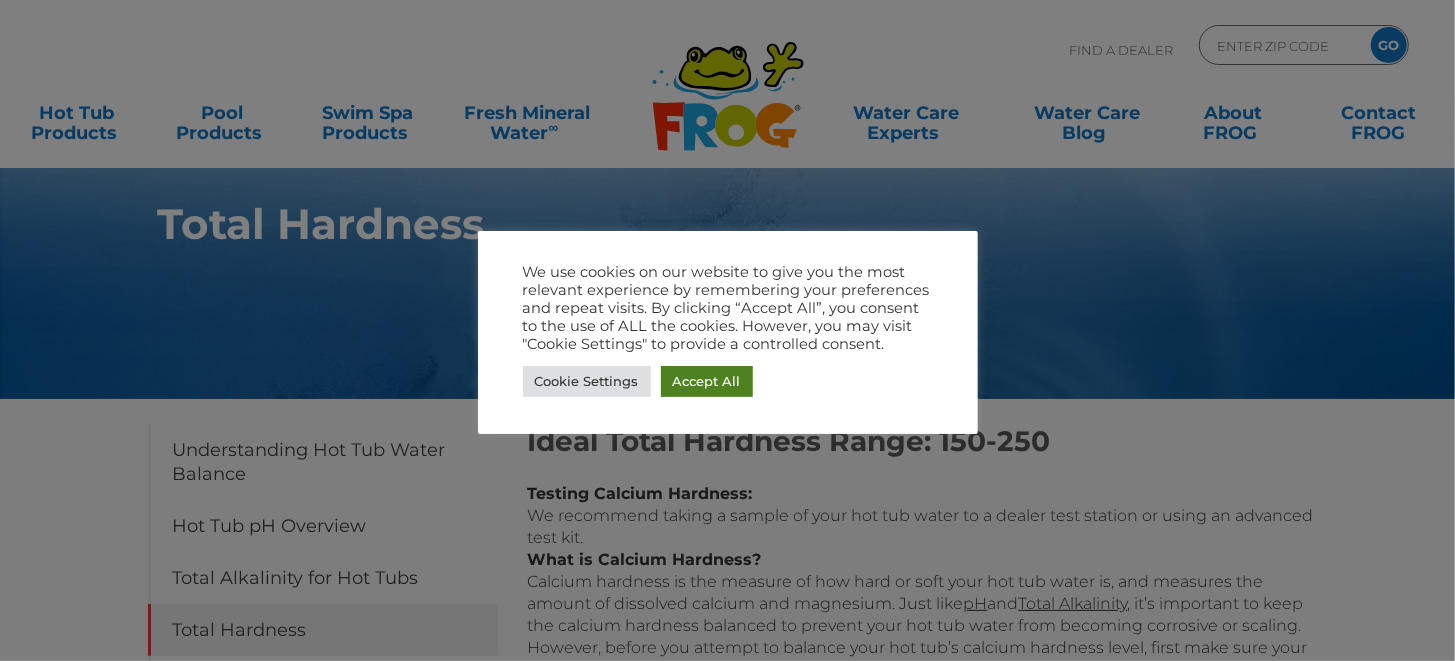 click on "Accept All" at bounding box center [707, 381] 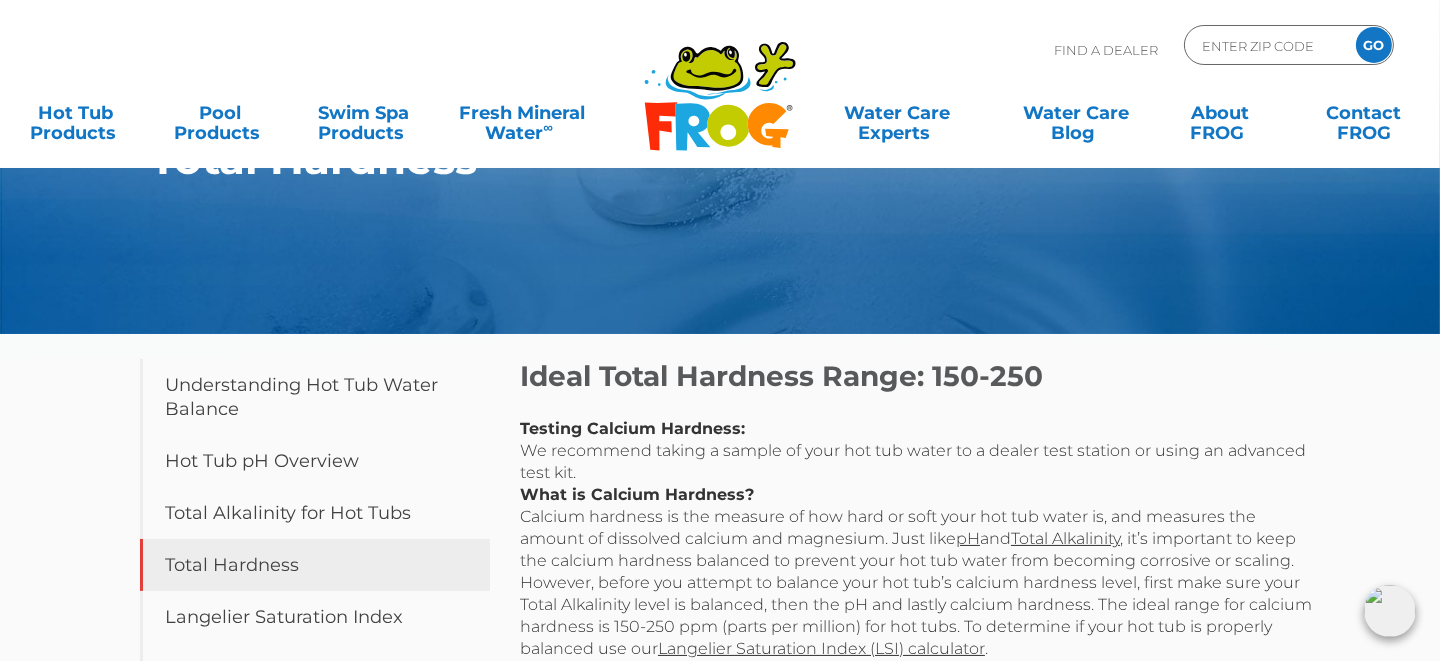 scroll, scrollTop: 99, scrollLeft: 0, axis: vertical 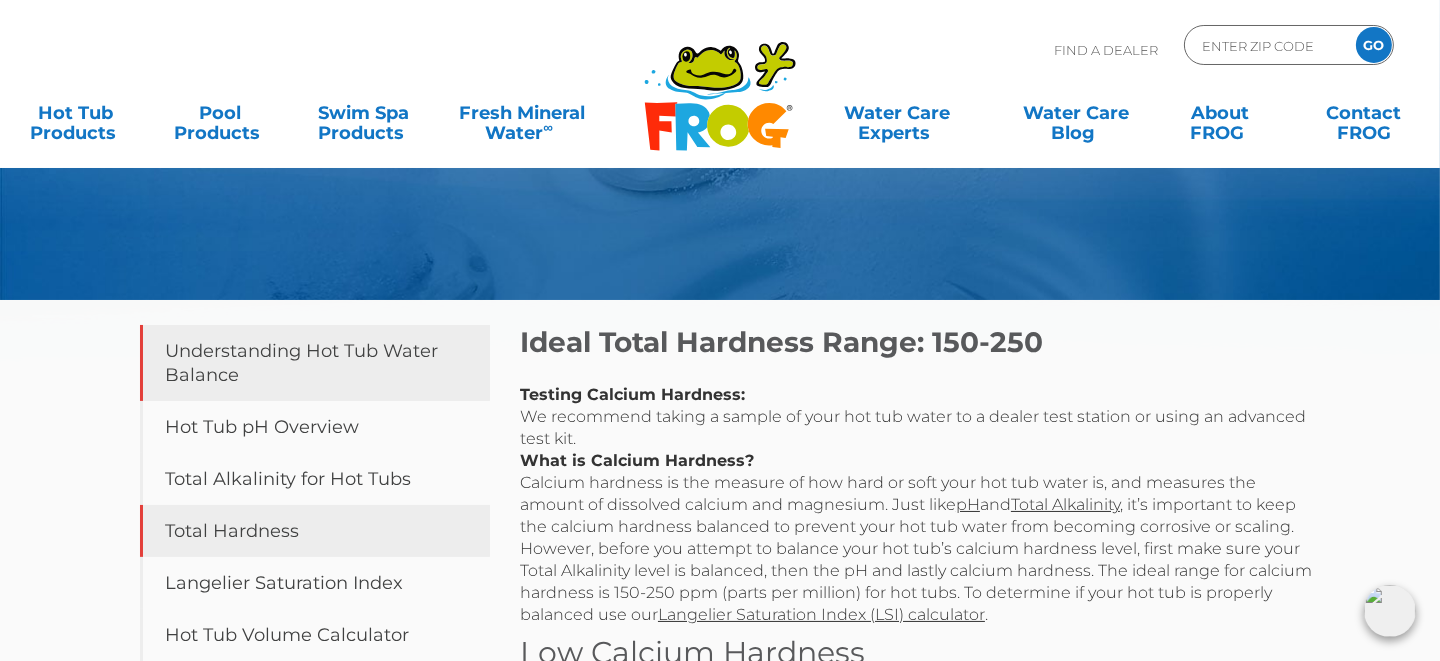 click on "Understanding Hot Tub Water Balance" at bounding box center (315, 363) 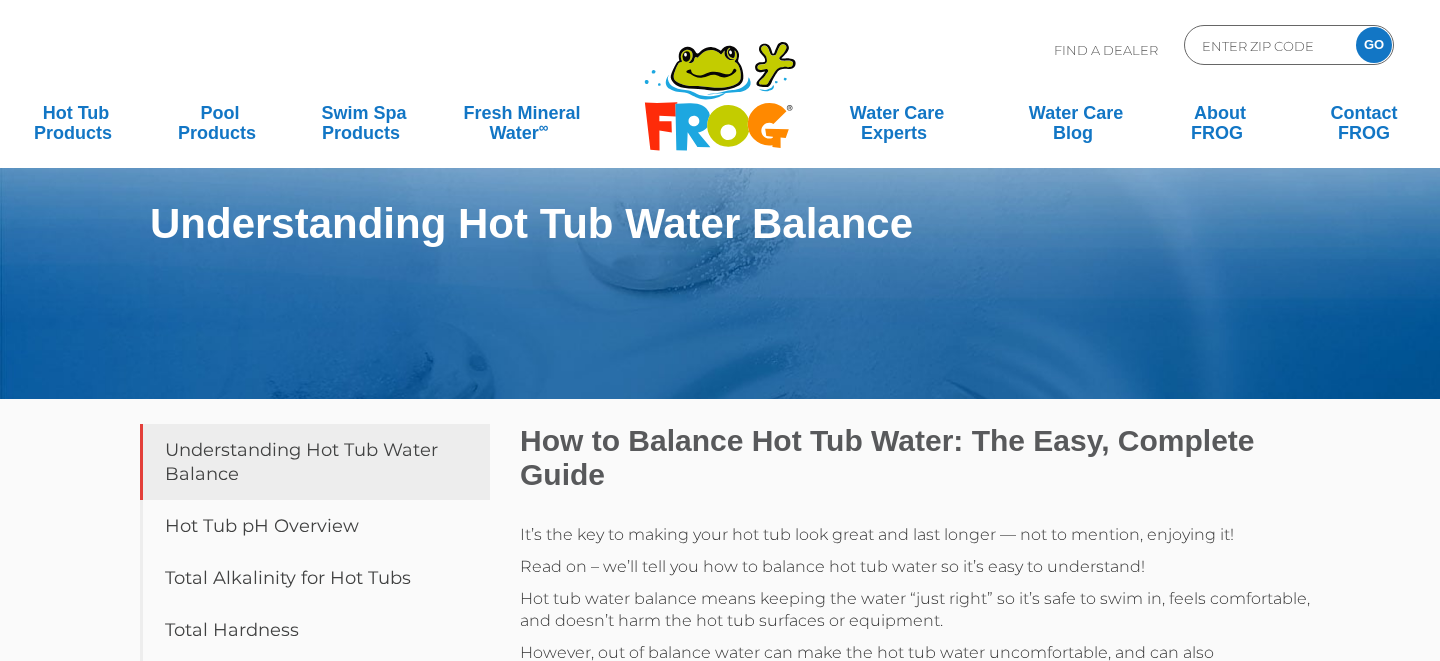 scroll, scrollTop: 0, scrollLeft: 0, axis: both 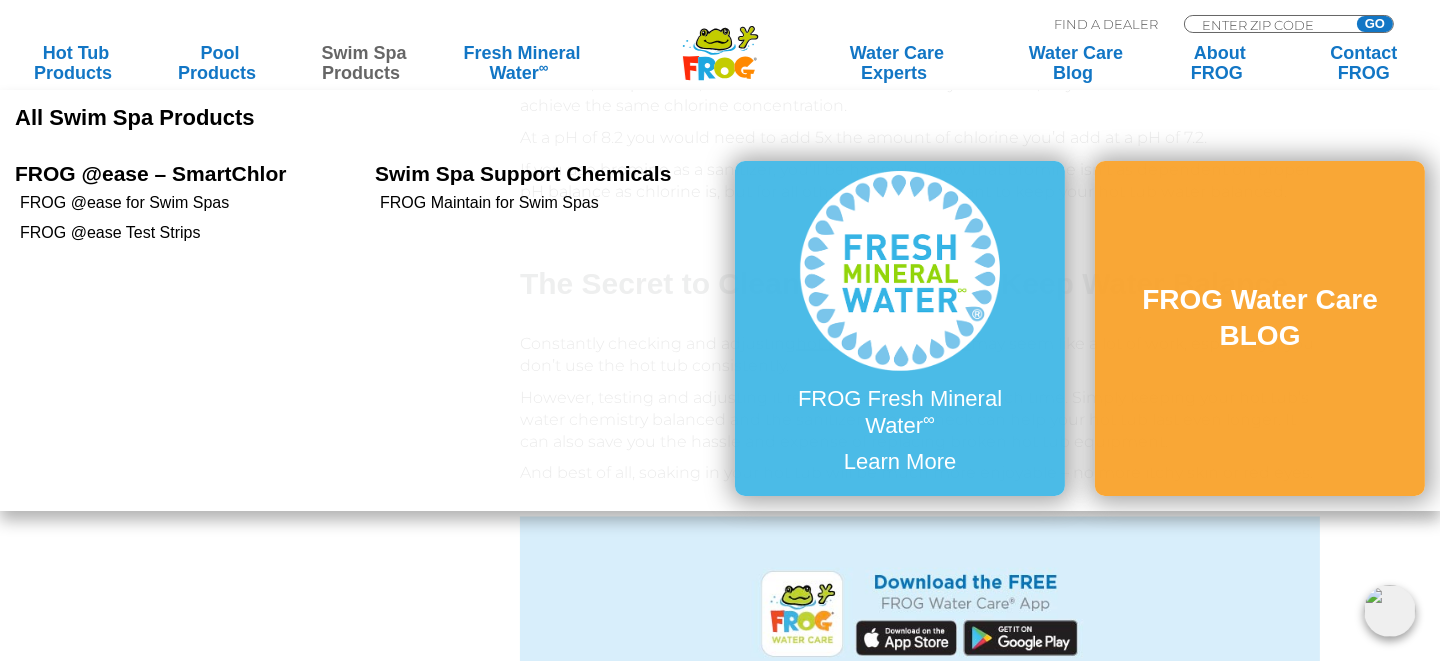 click on "Swim Spa  Products" at bounding box center (364, 63) 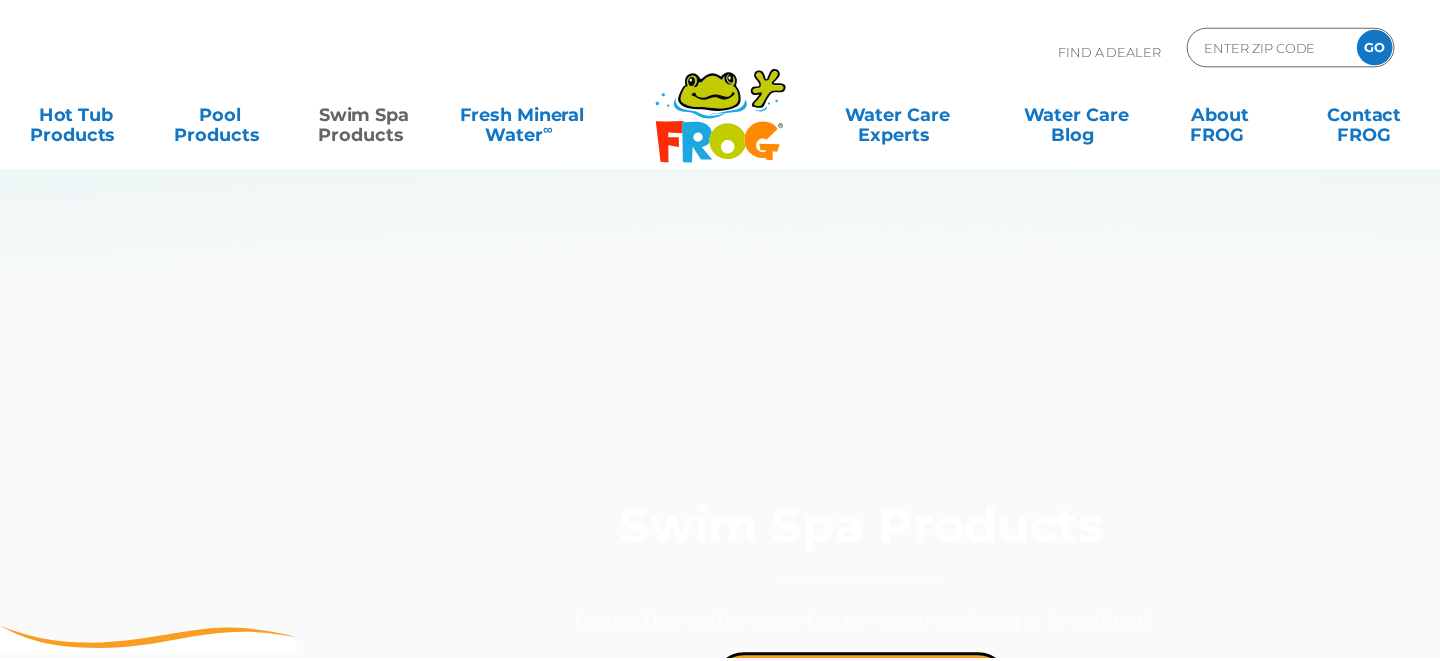 scroll, scrollTop: 0, scrollLeft: 0, axis: both 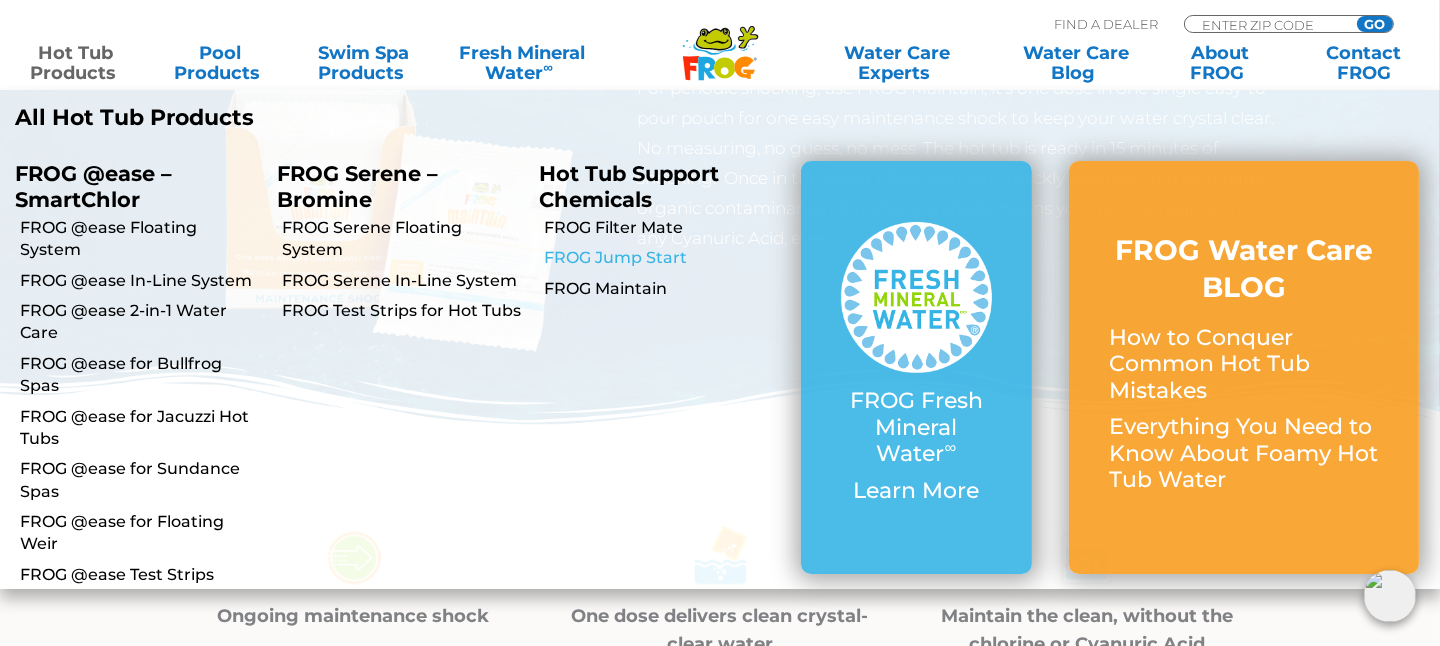 click on "FROG Jump Start" at bounding box center [665, 258] 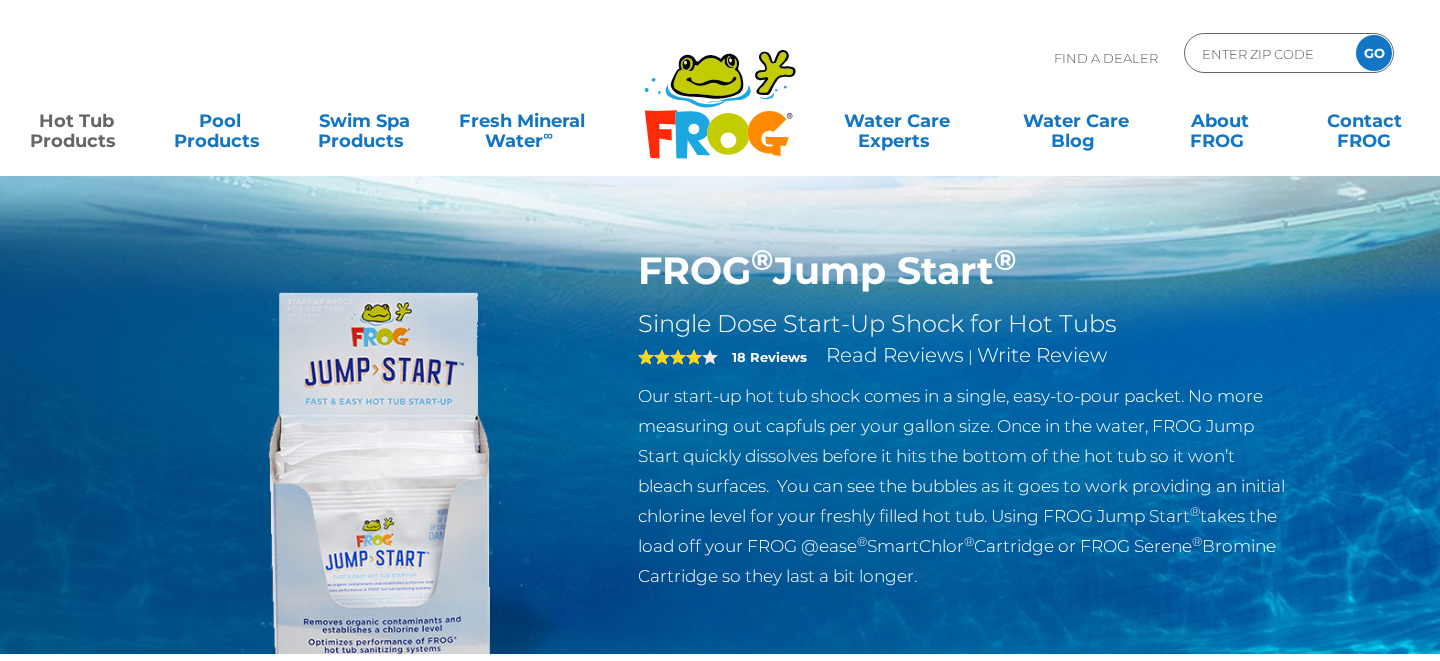 scroll, scrollTop: 0, scrollLeft: 0, axis: both 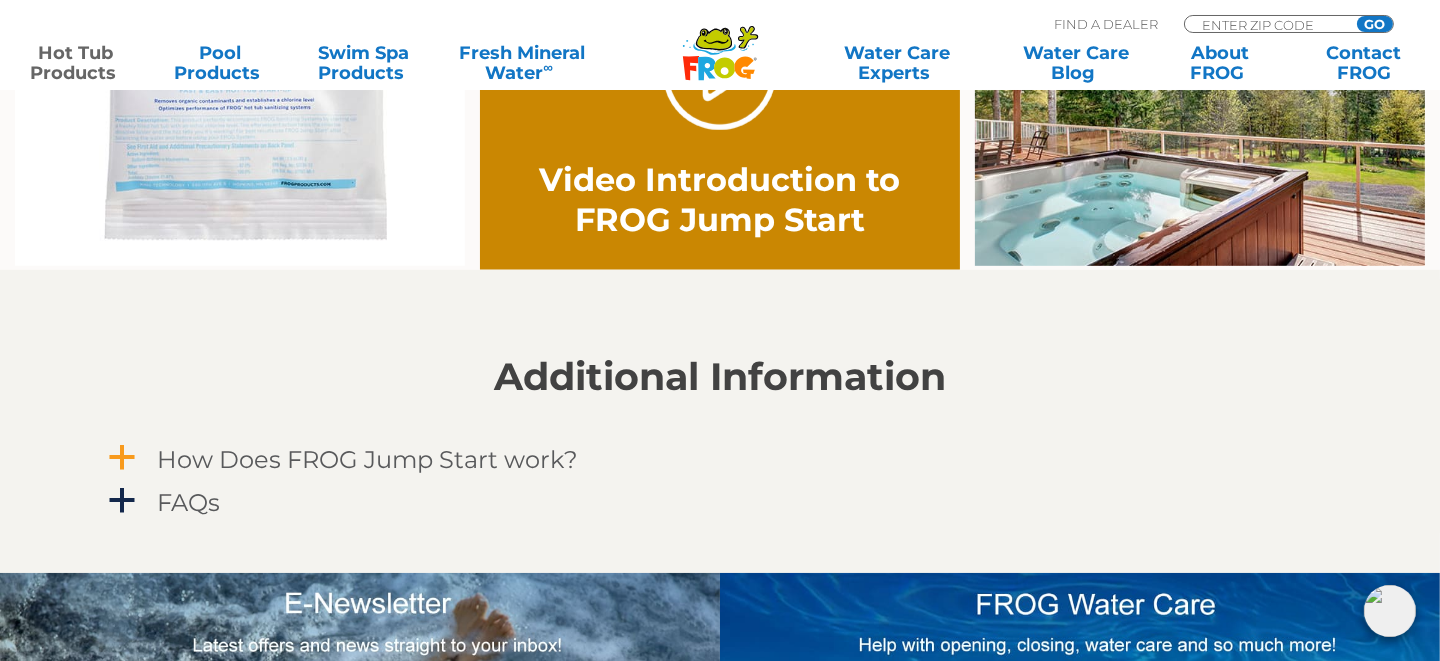click on "How Does FROG Jump Start work?" at bounding box center [367, 459] 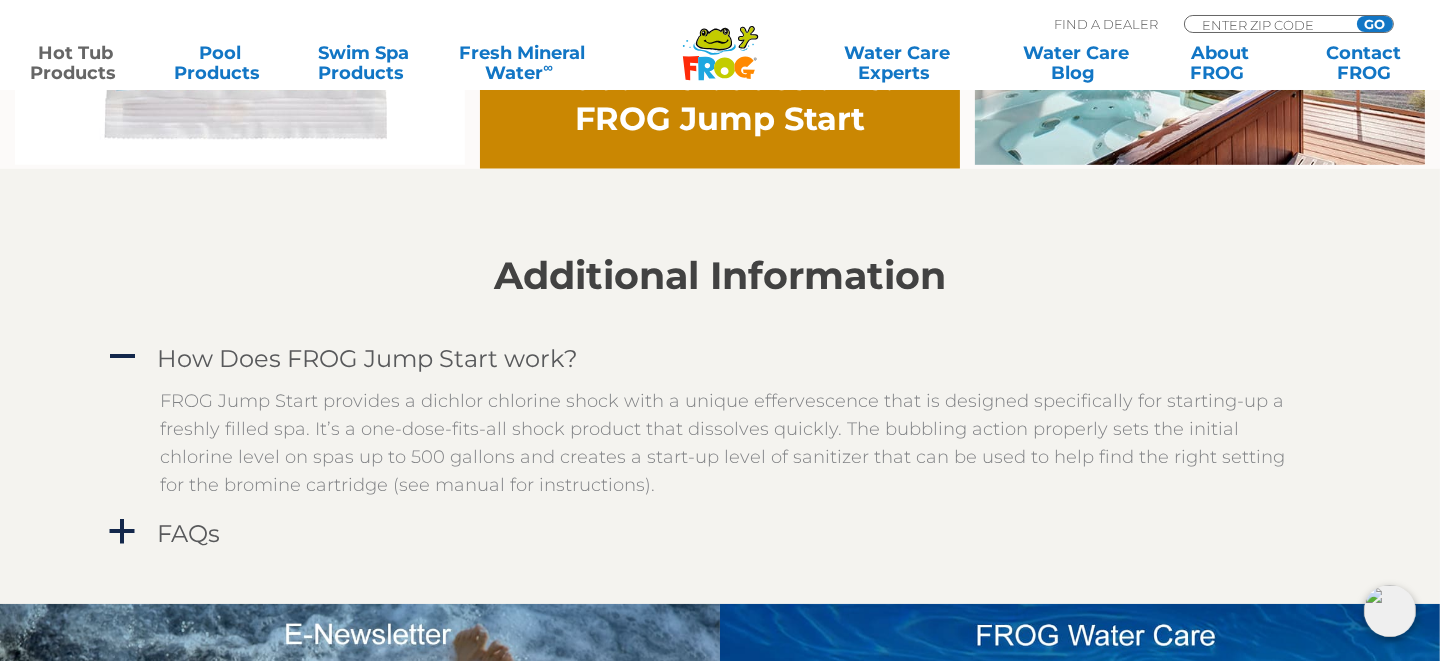 scroll, scrollTop: 1699, scrollLeft: 0, axis: vertical 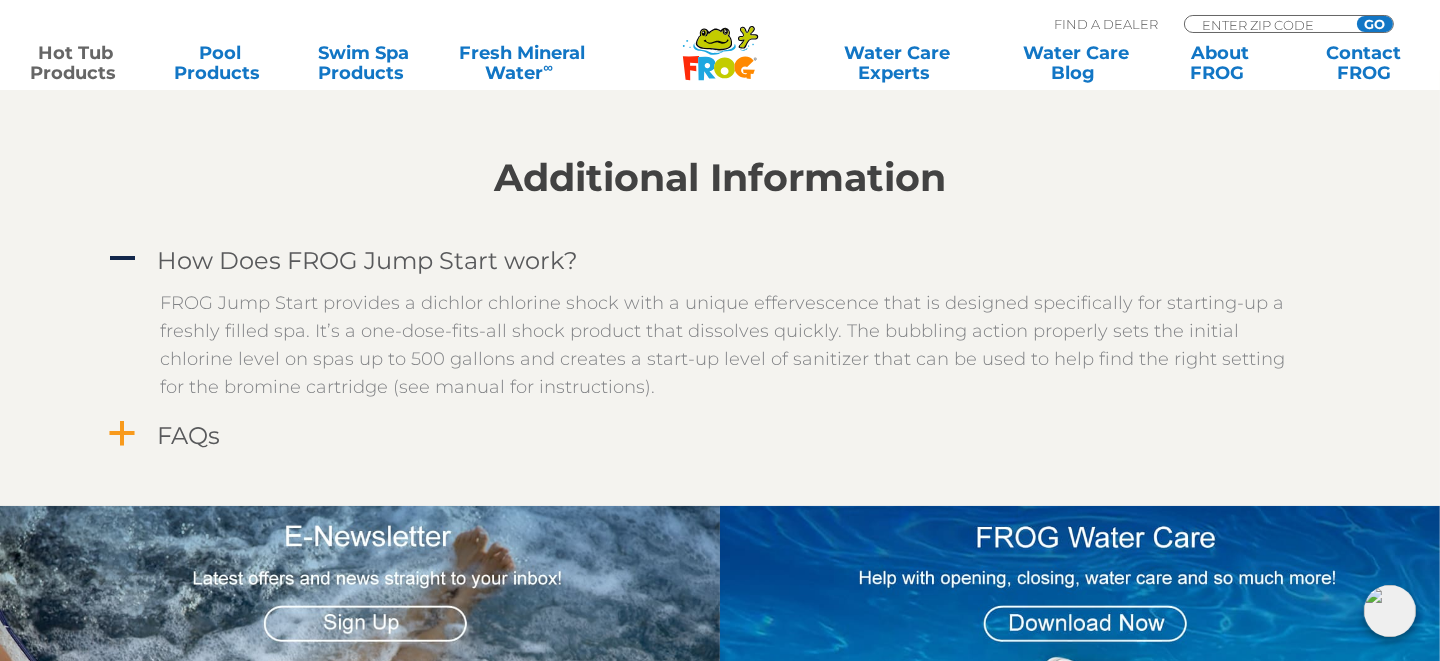 click on "FAQs" at bounding box center [188, 435] 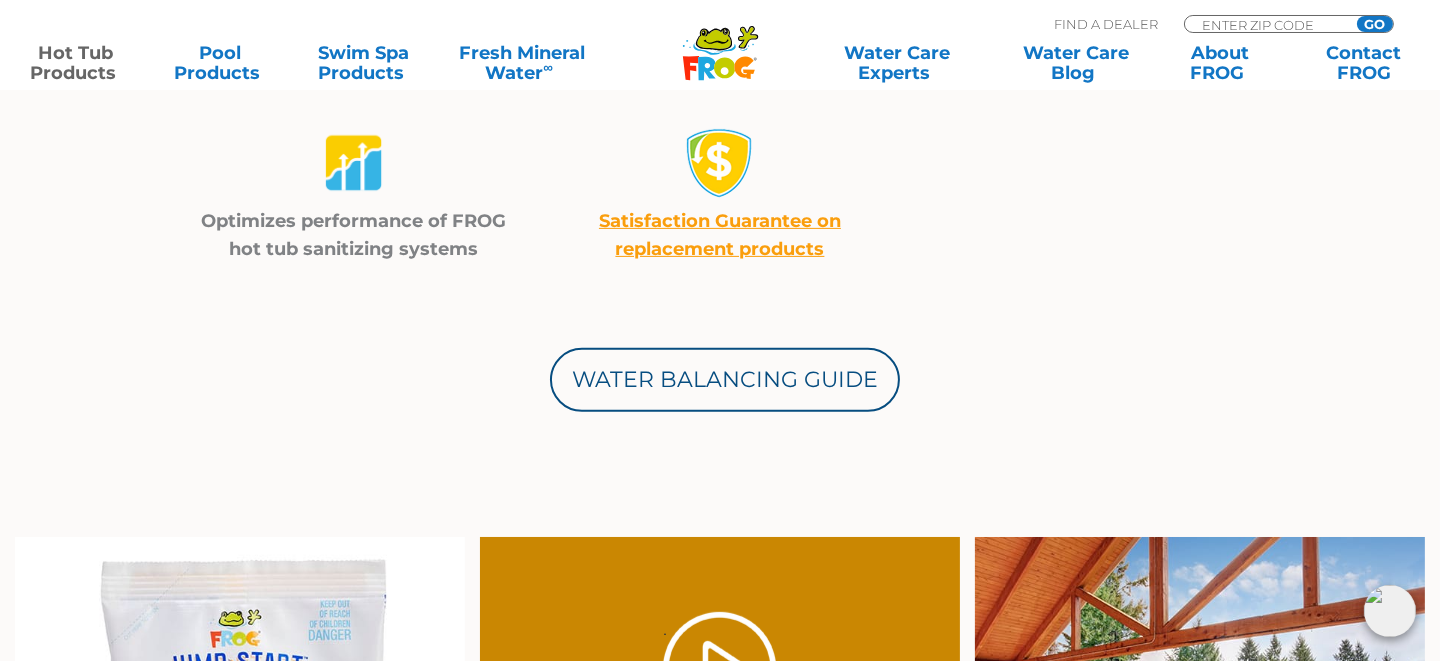 scroll, scrollTop: 899, scrollLeft: 0, axis: vertical 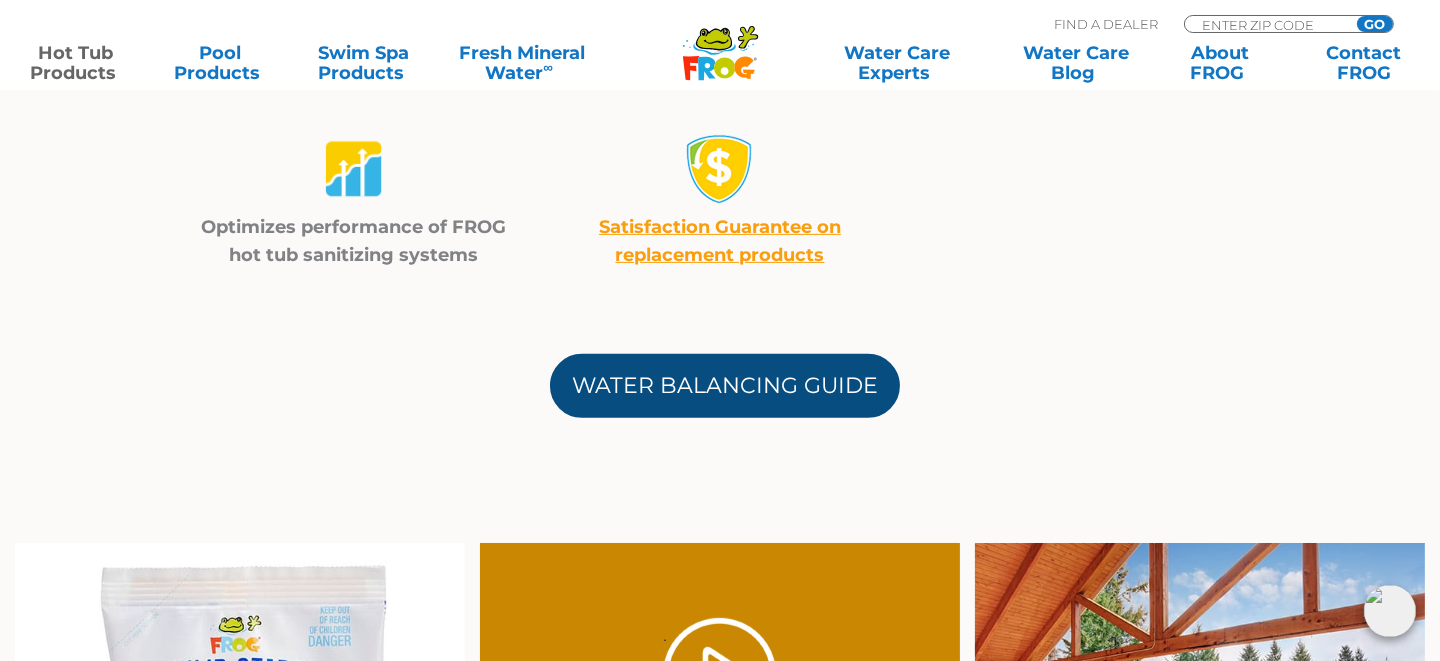 click on "Water Balancing Guide" at bounding box center [725, 386] 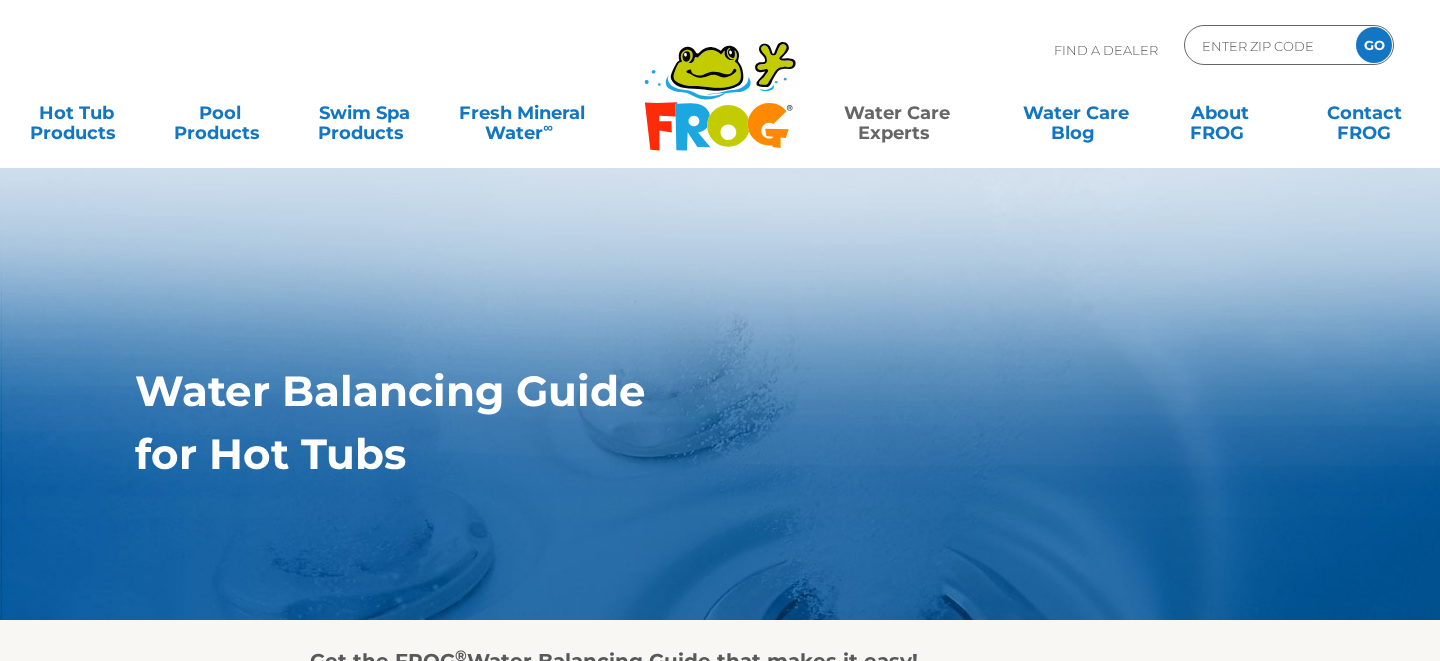 scroll, scrollTop: 0, scrollLeft: 0, axis: both 